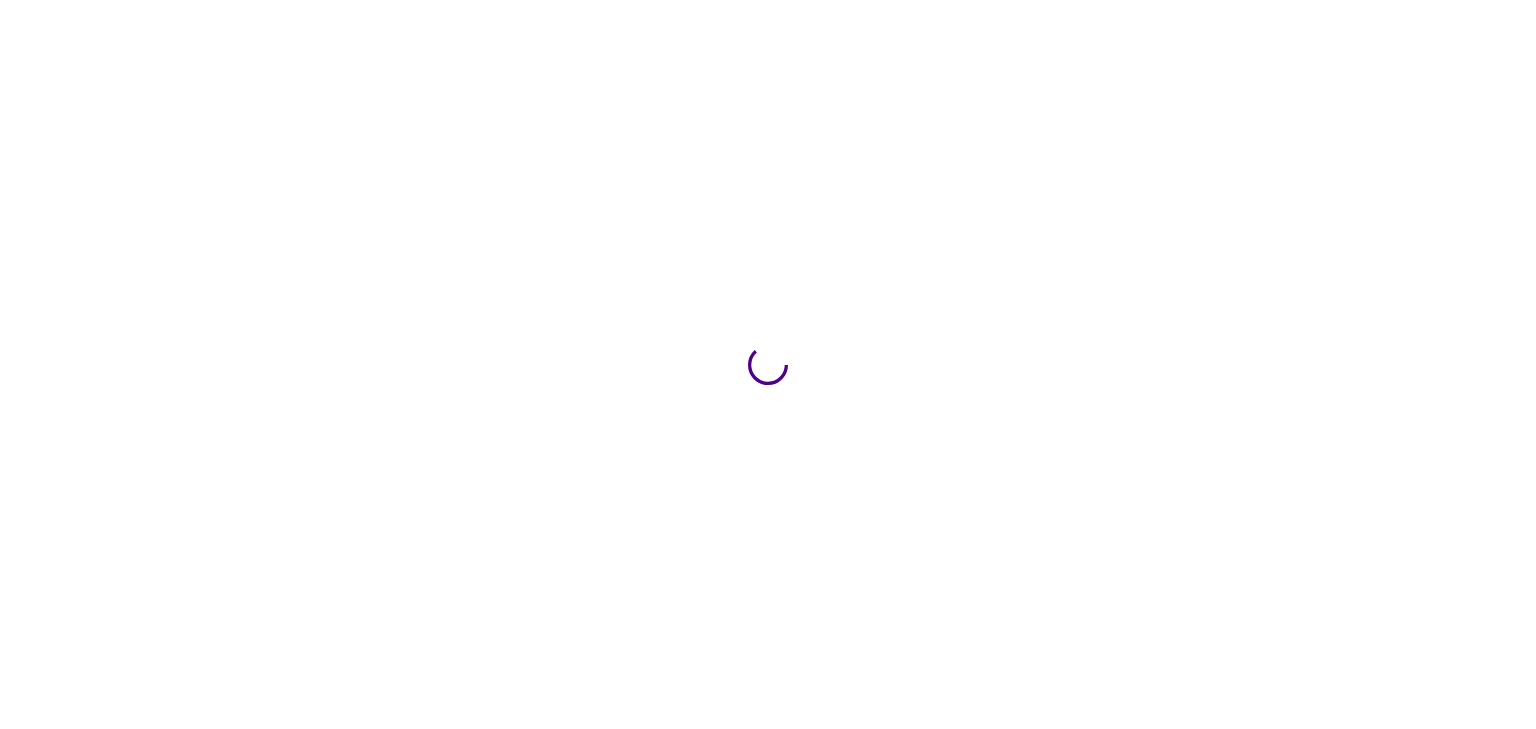 scroll, scrollTop: 0, scrollLeft: 0, axis: both 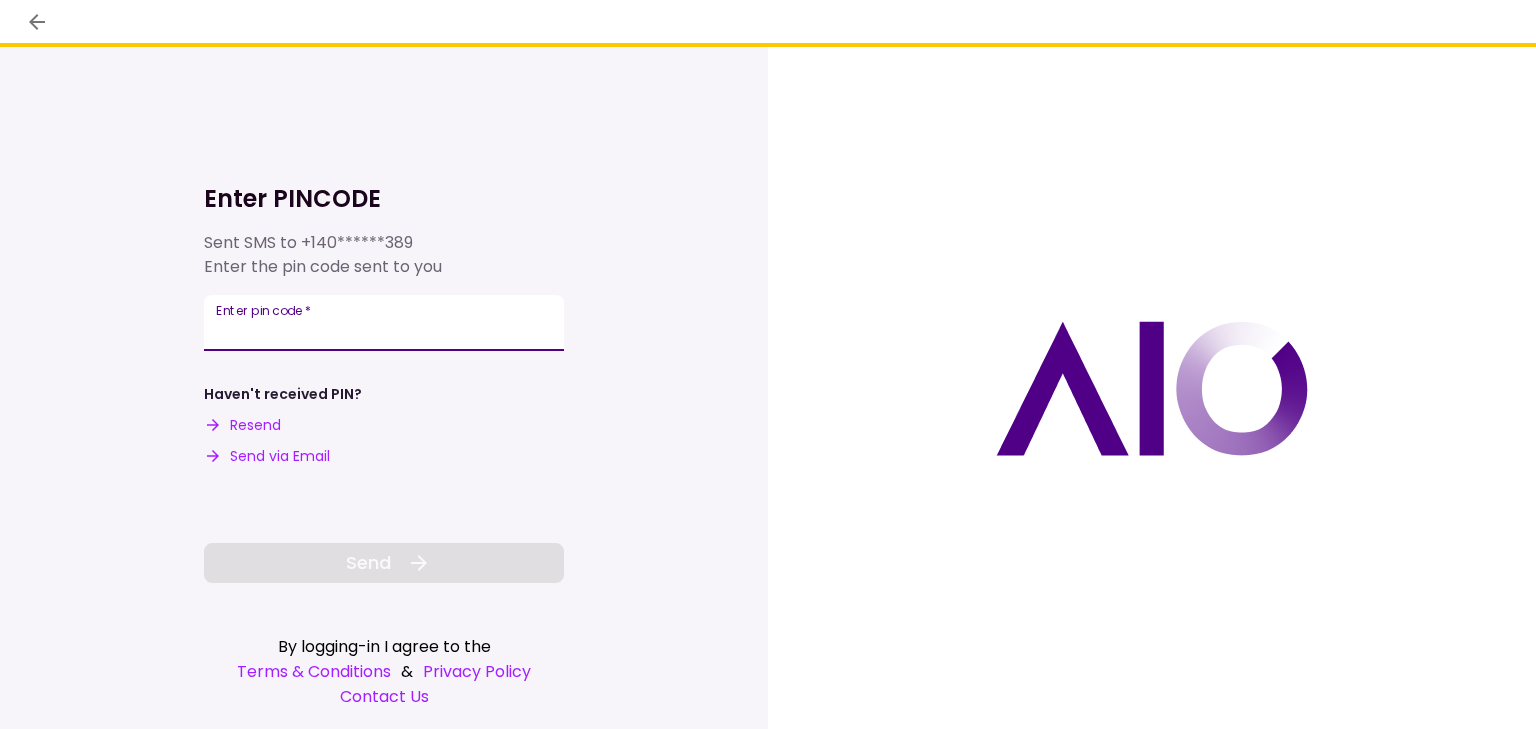 click on "Enter pin code   *" at bounding box center (384, 323) 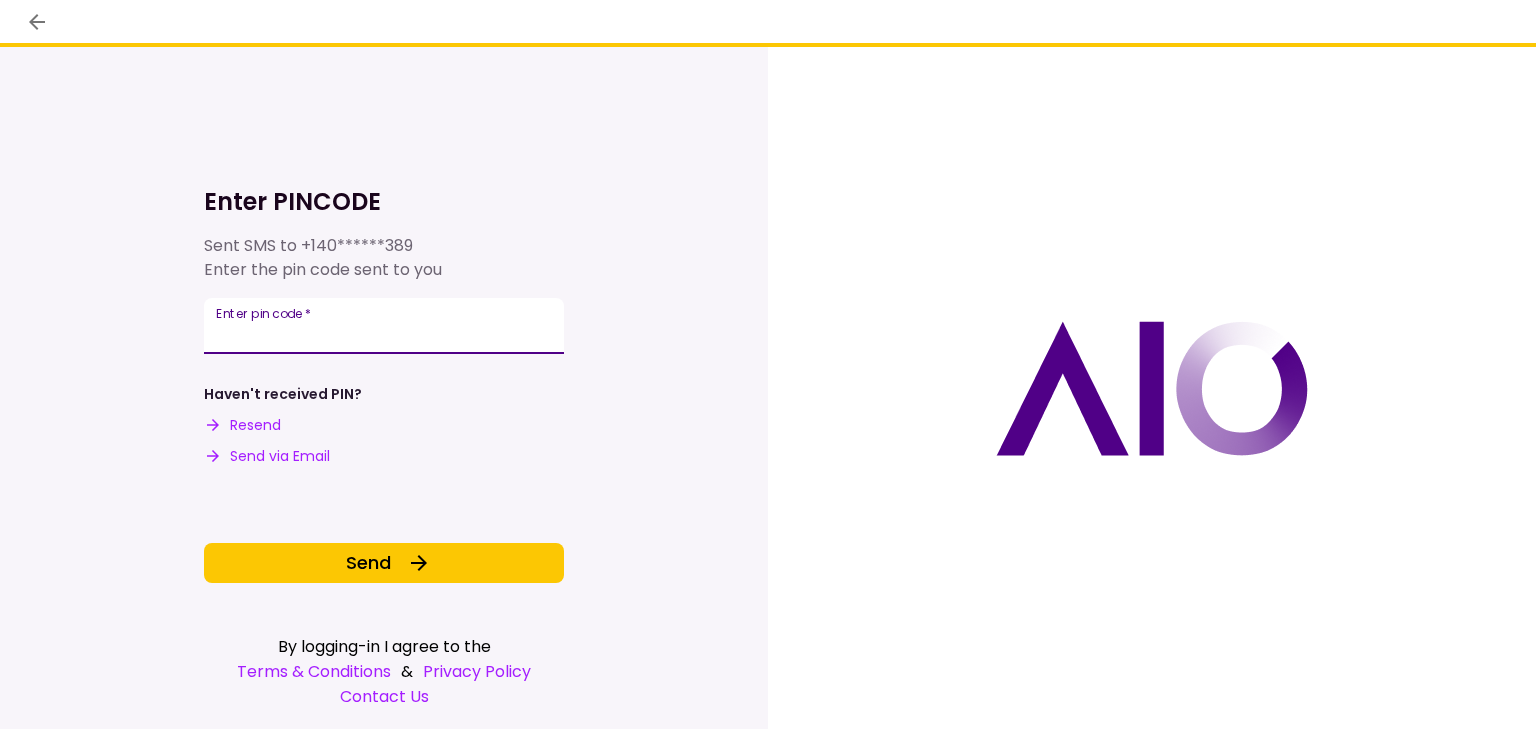 type on "******" 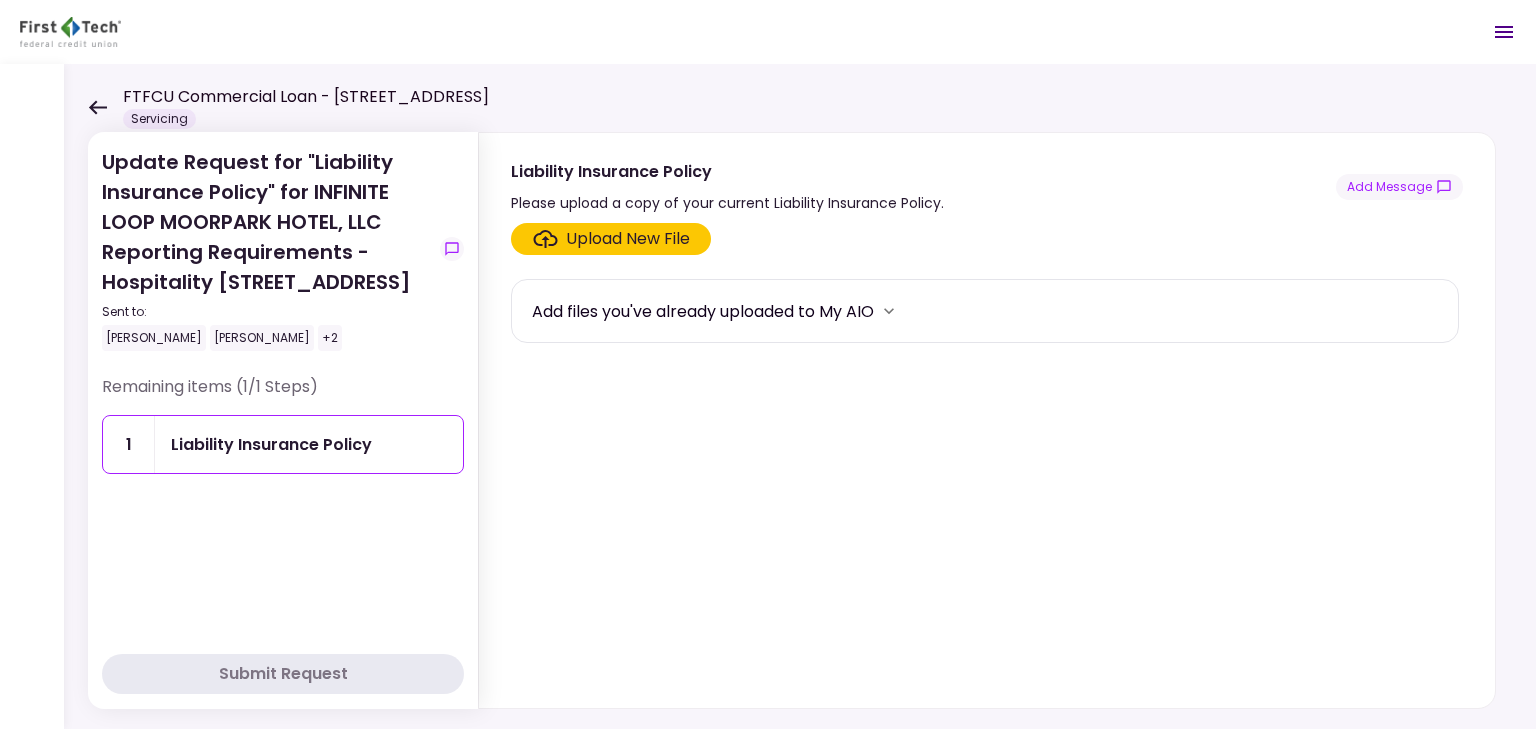 click 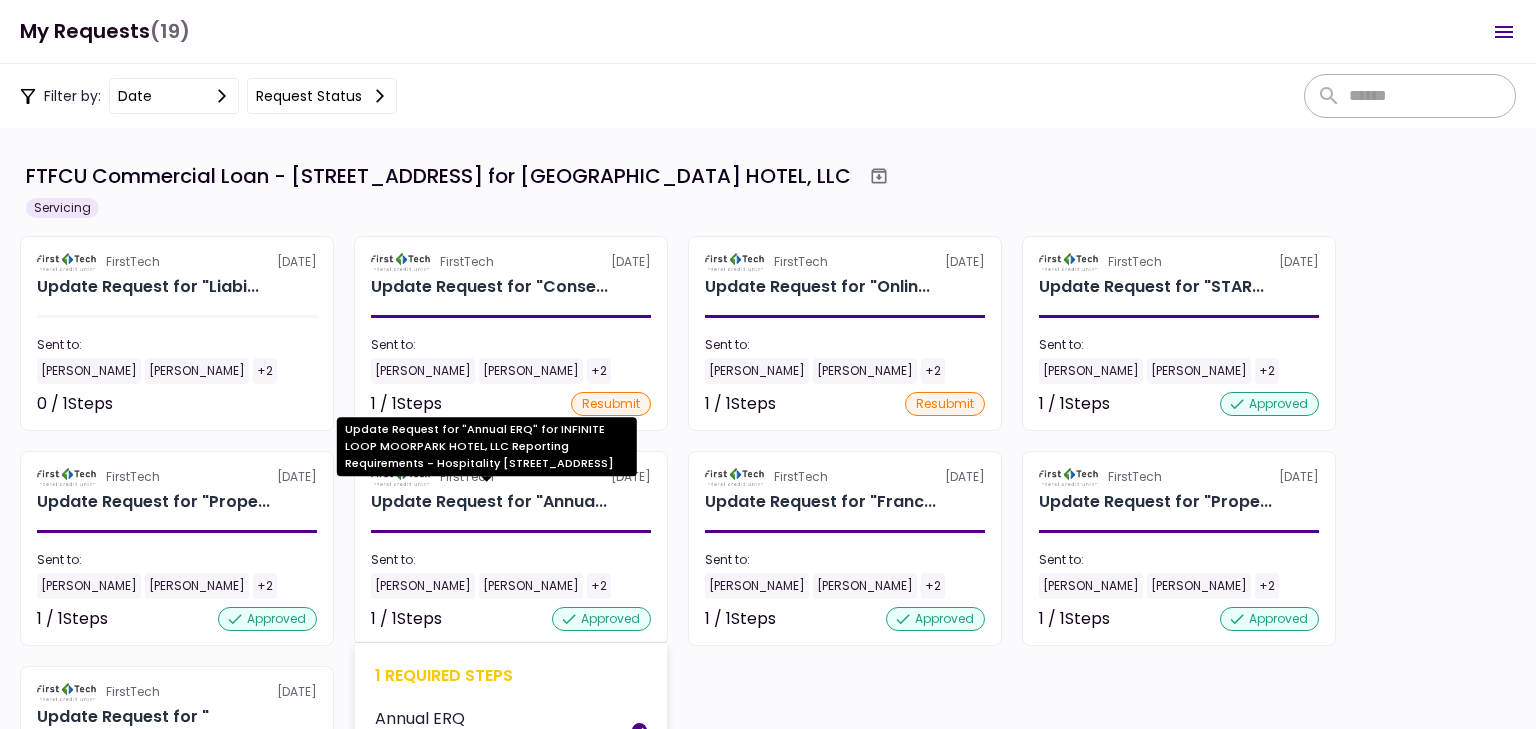click on "Update Request for "Annua..." at bounding box center [489, 502] 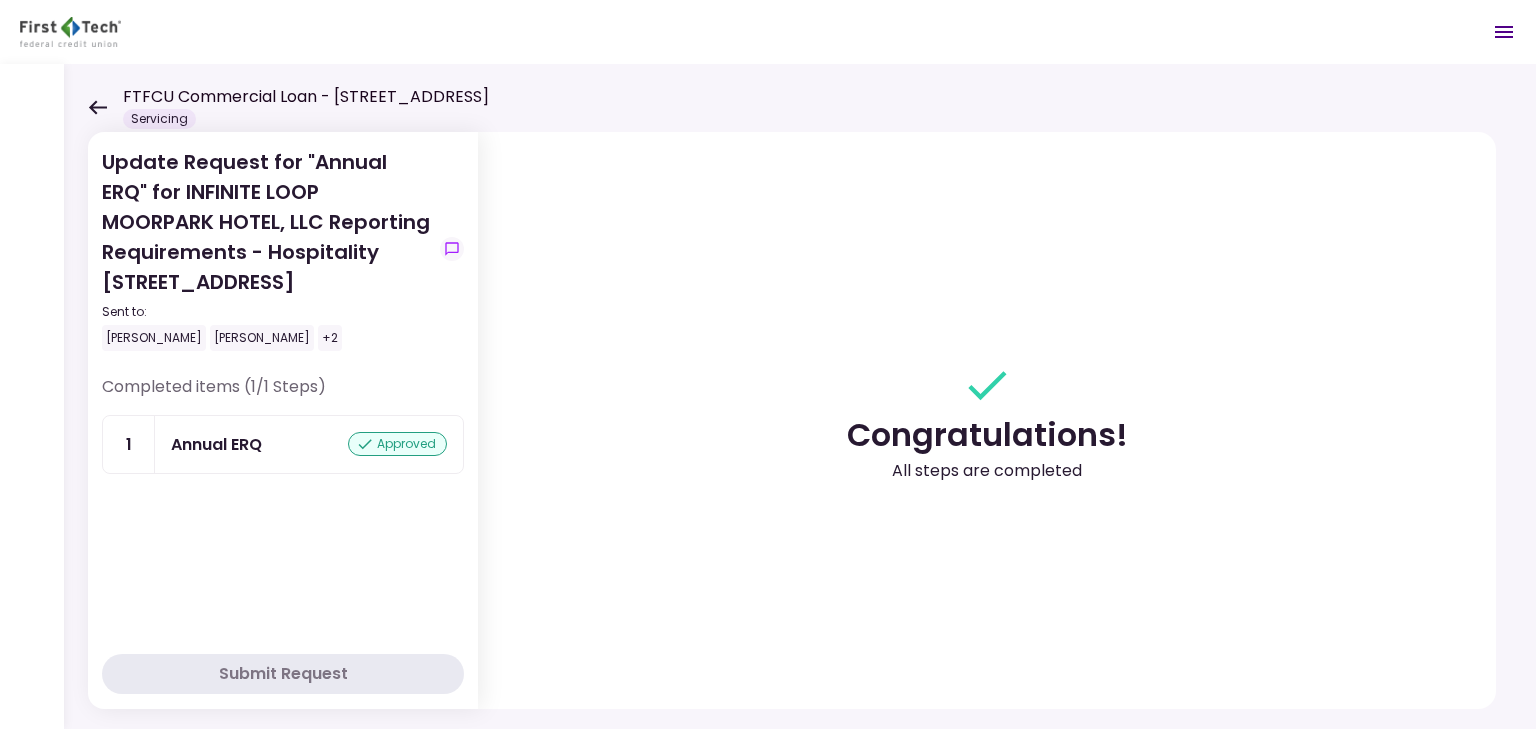 click on "approved" at bounding box center [397, 444] 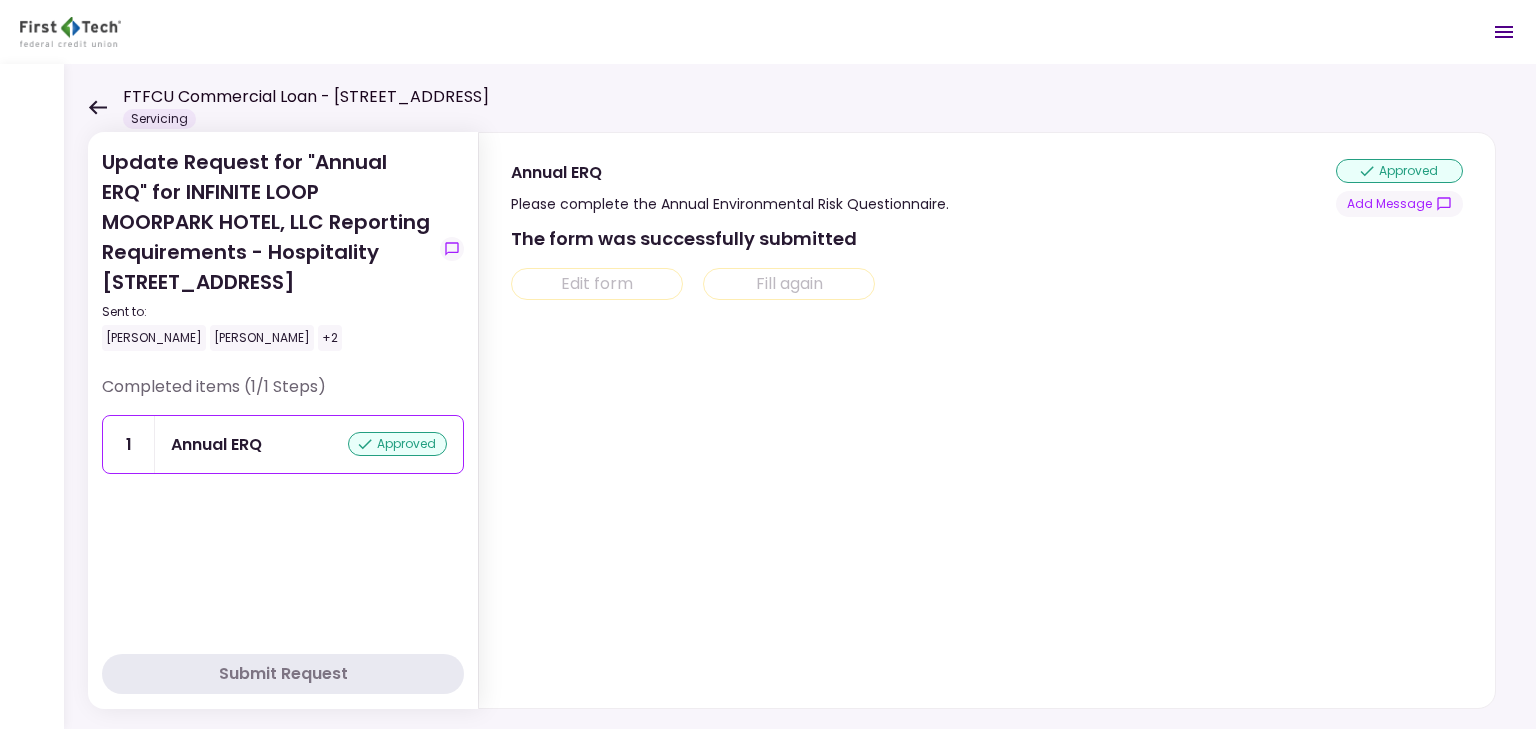 click 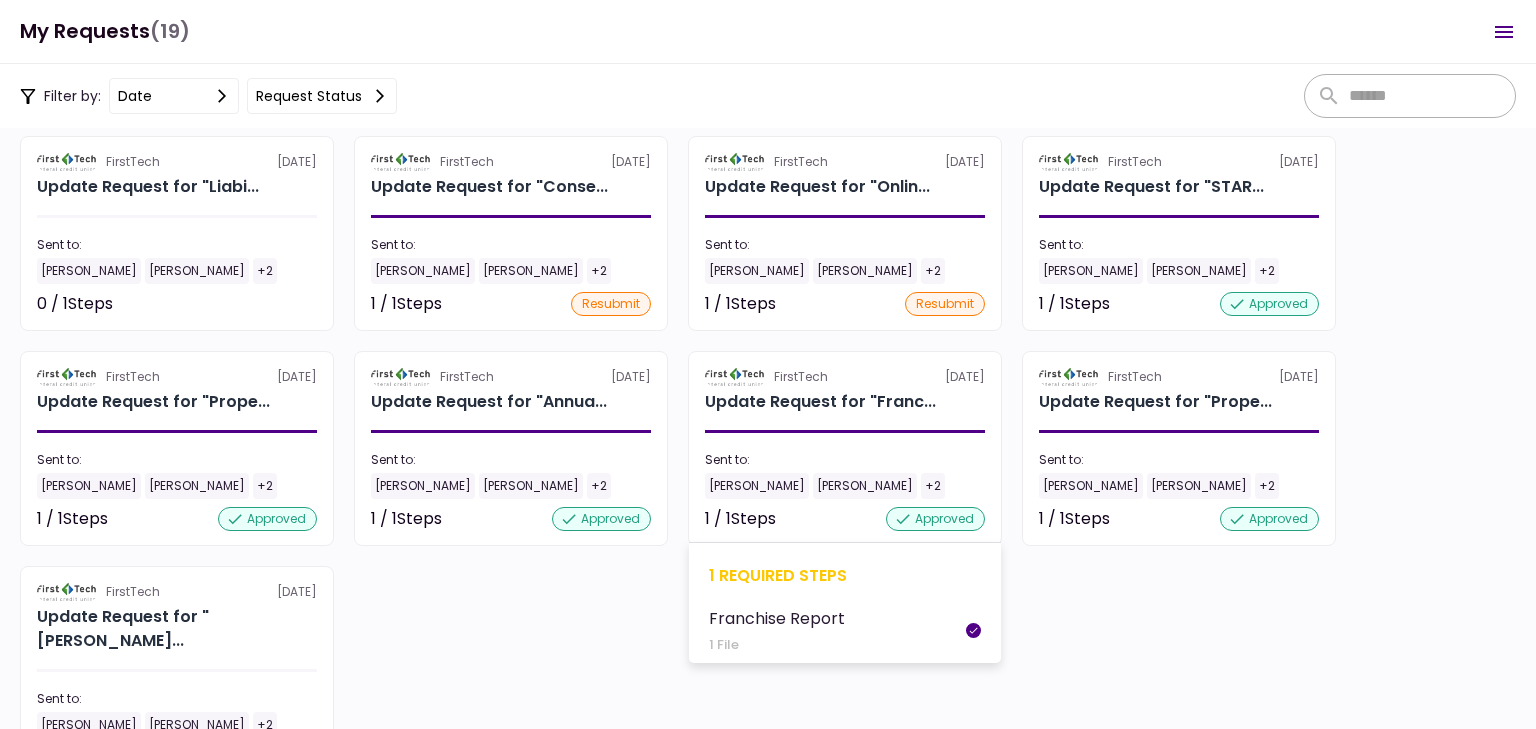 scroll, scrollTop: 0, scrollLeft: 0, axis: both 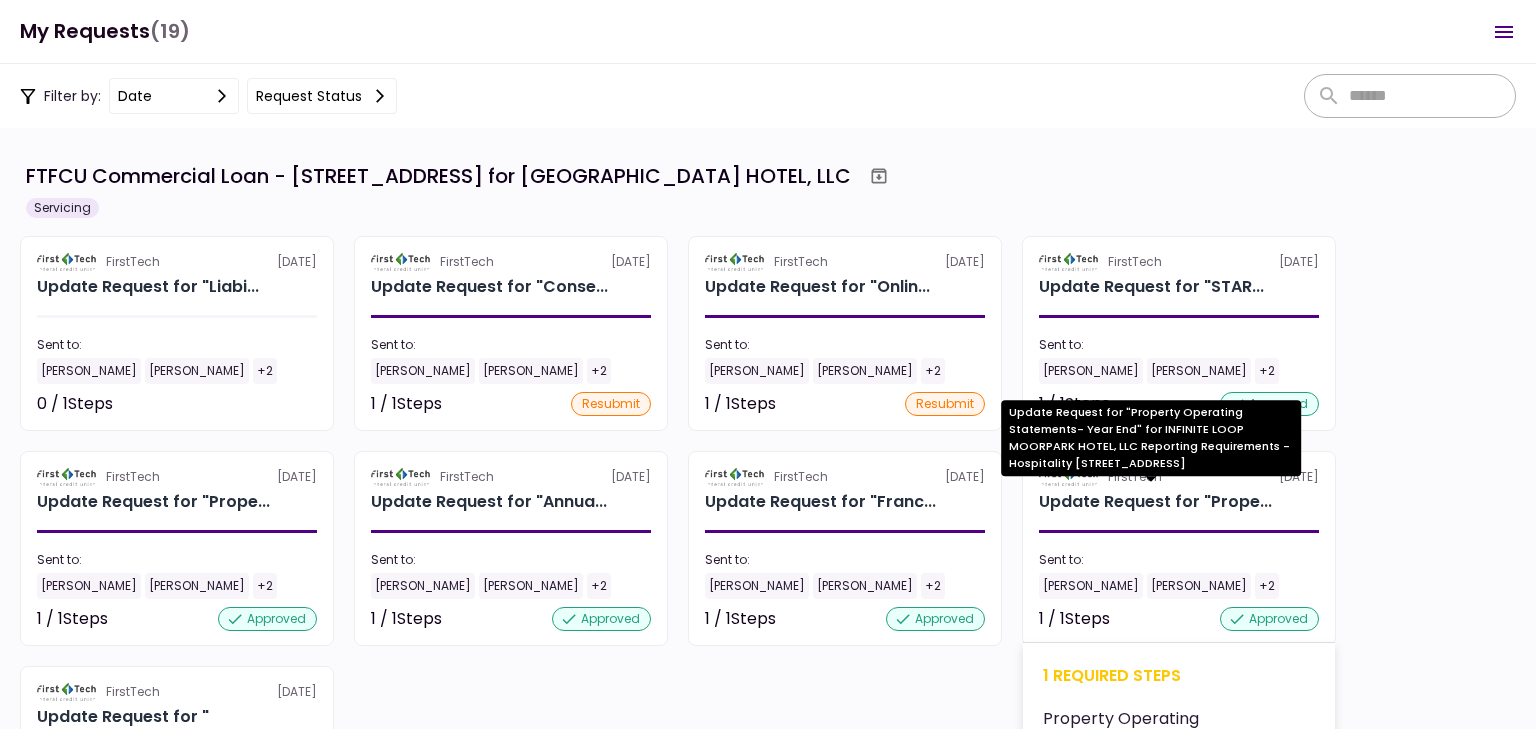 click on "Update Request for "Prope..." at bounding box center [1155, 502] 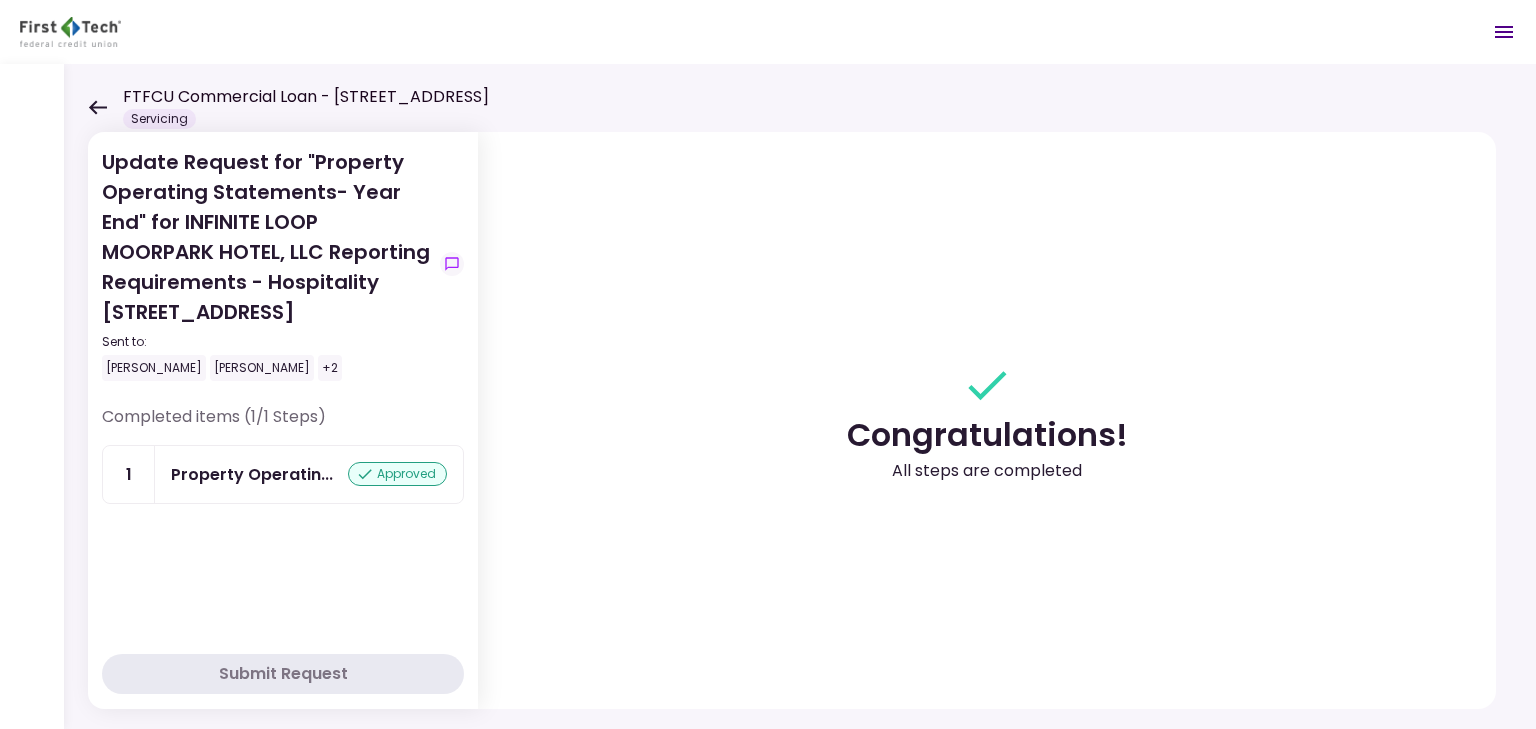click 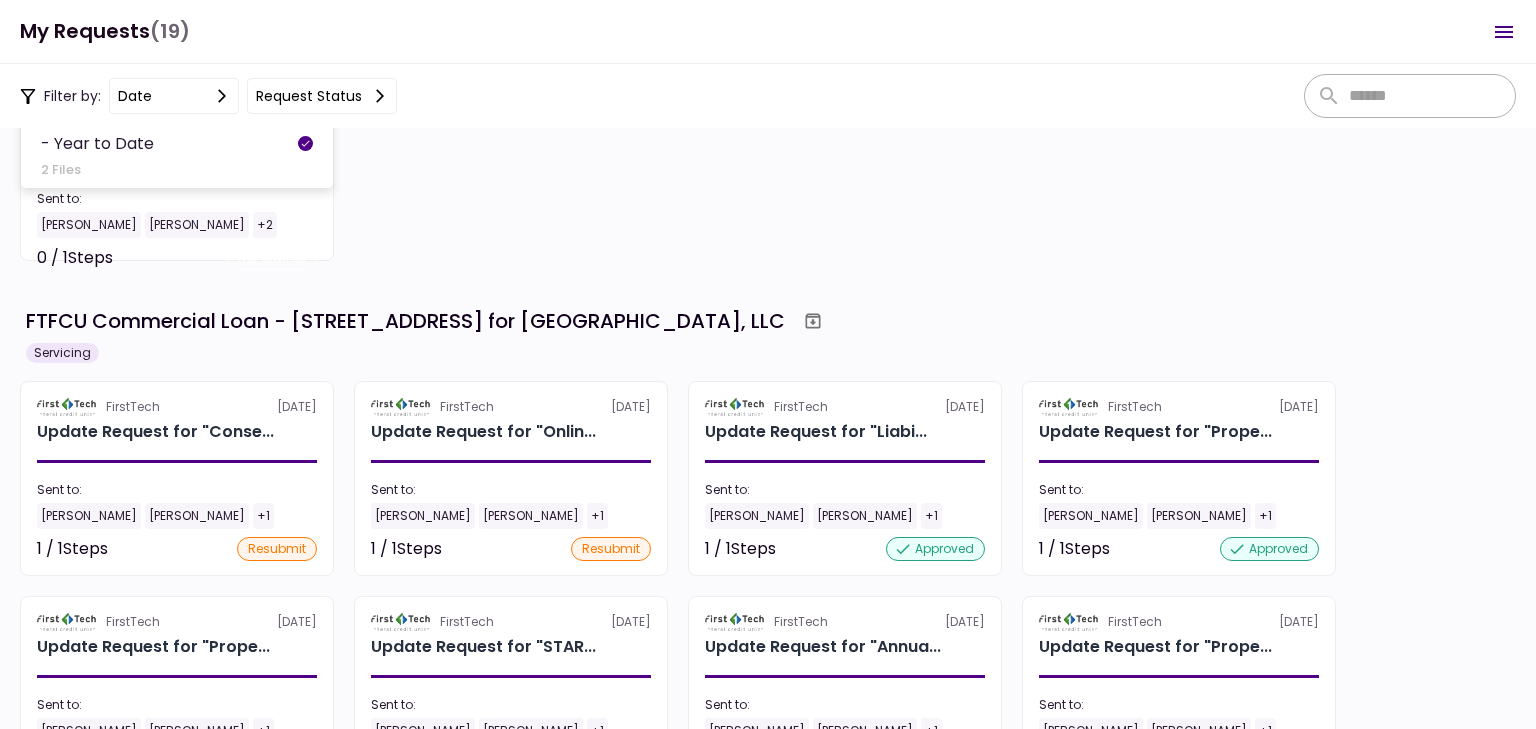 scroll, scrollTop: 599, scrollLeft: 0, axis: vertical 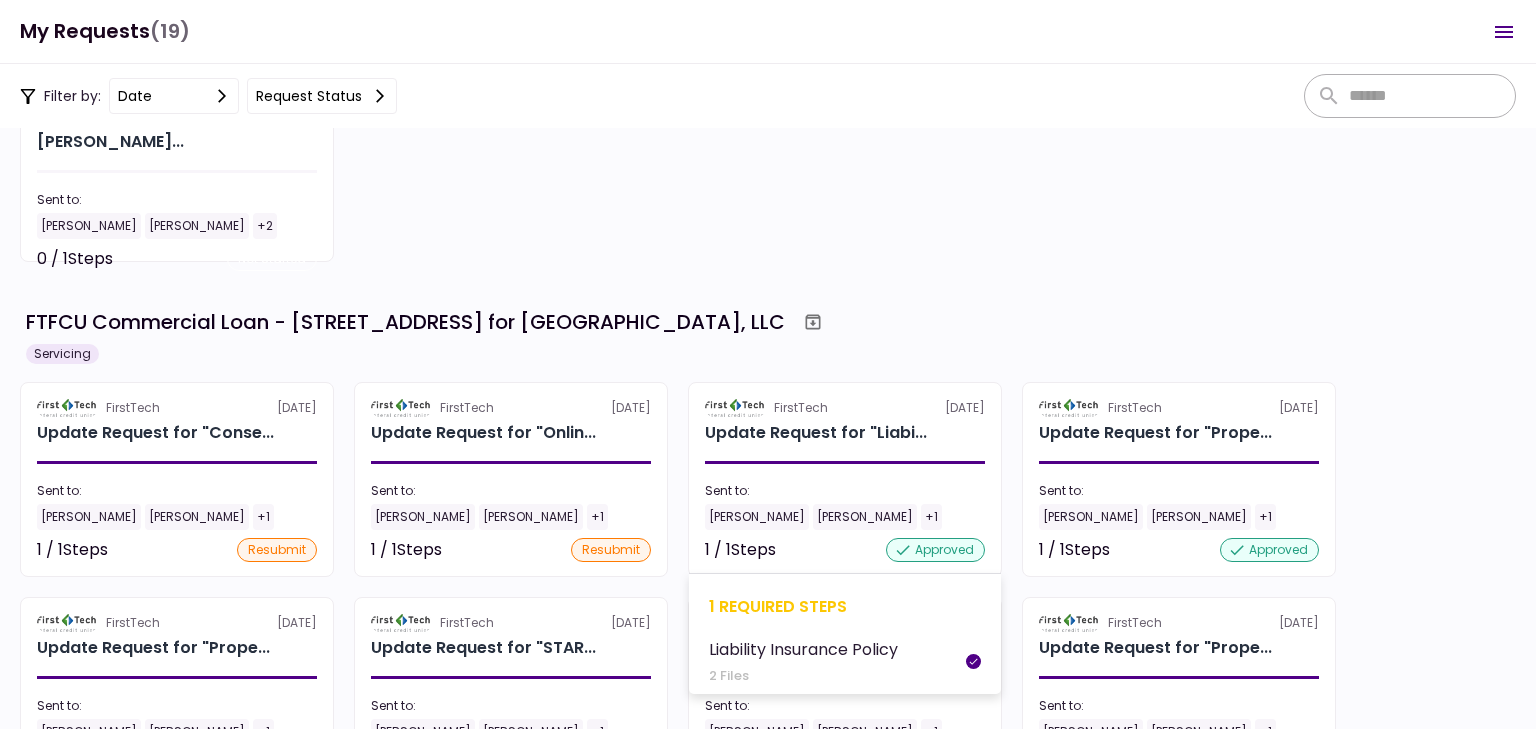 click on "approved" at bounding box center [935, 550] 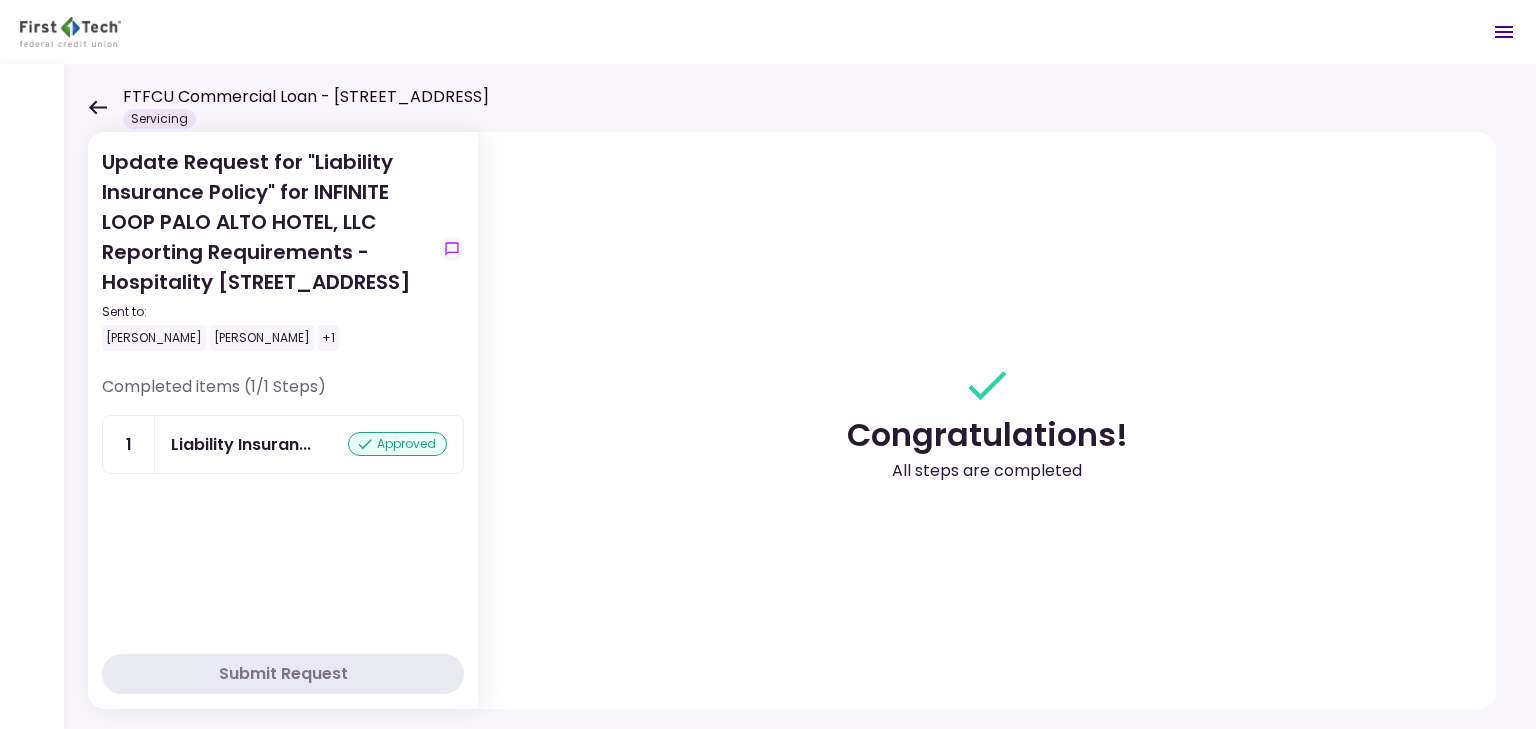 click on "approved" at bounding box center (397, 444) 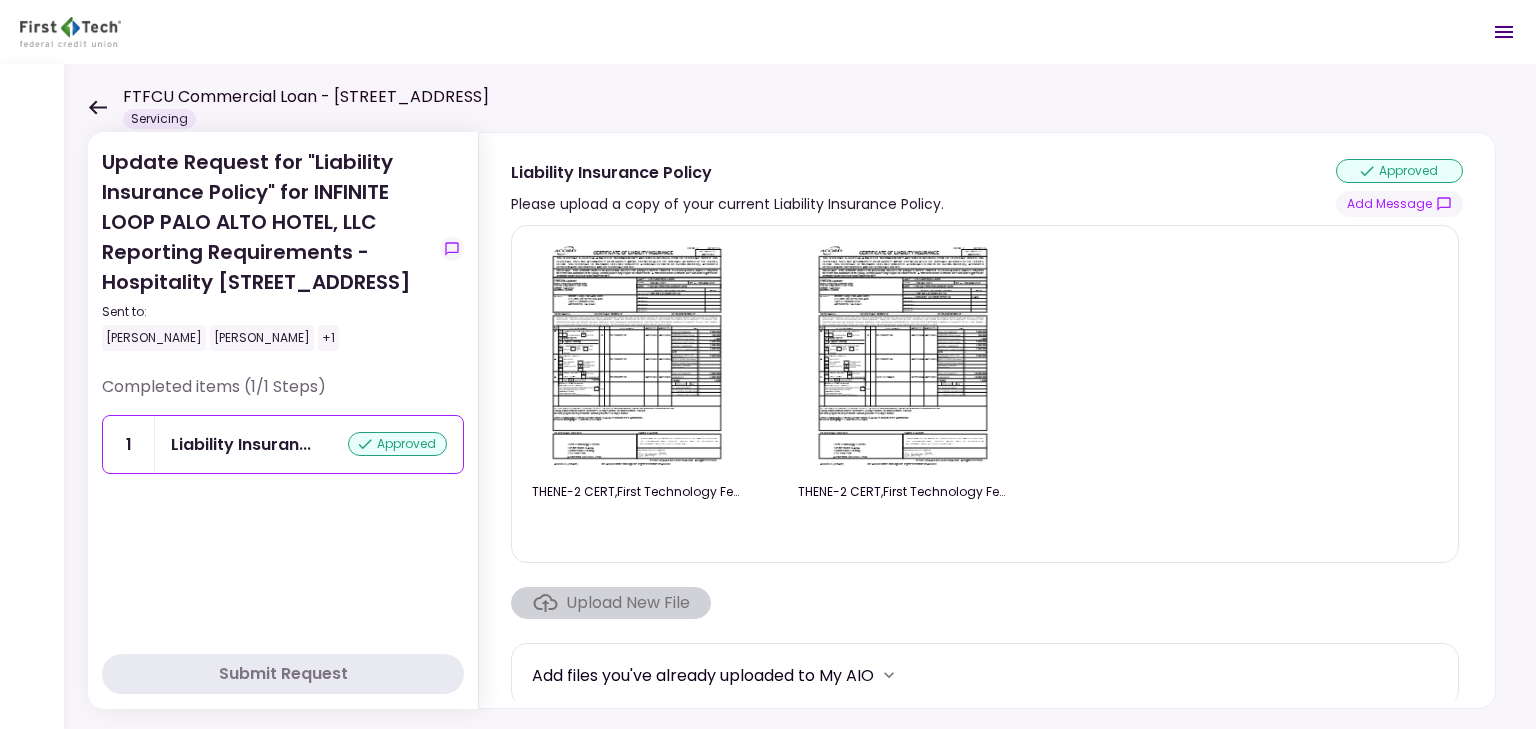 click at bounding box center [637, 356] 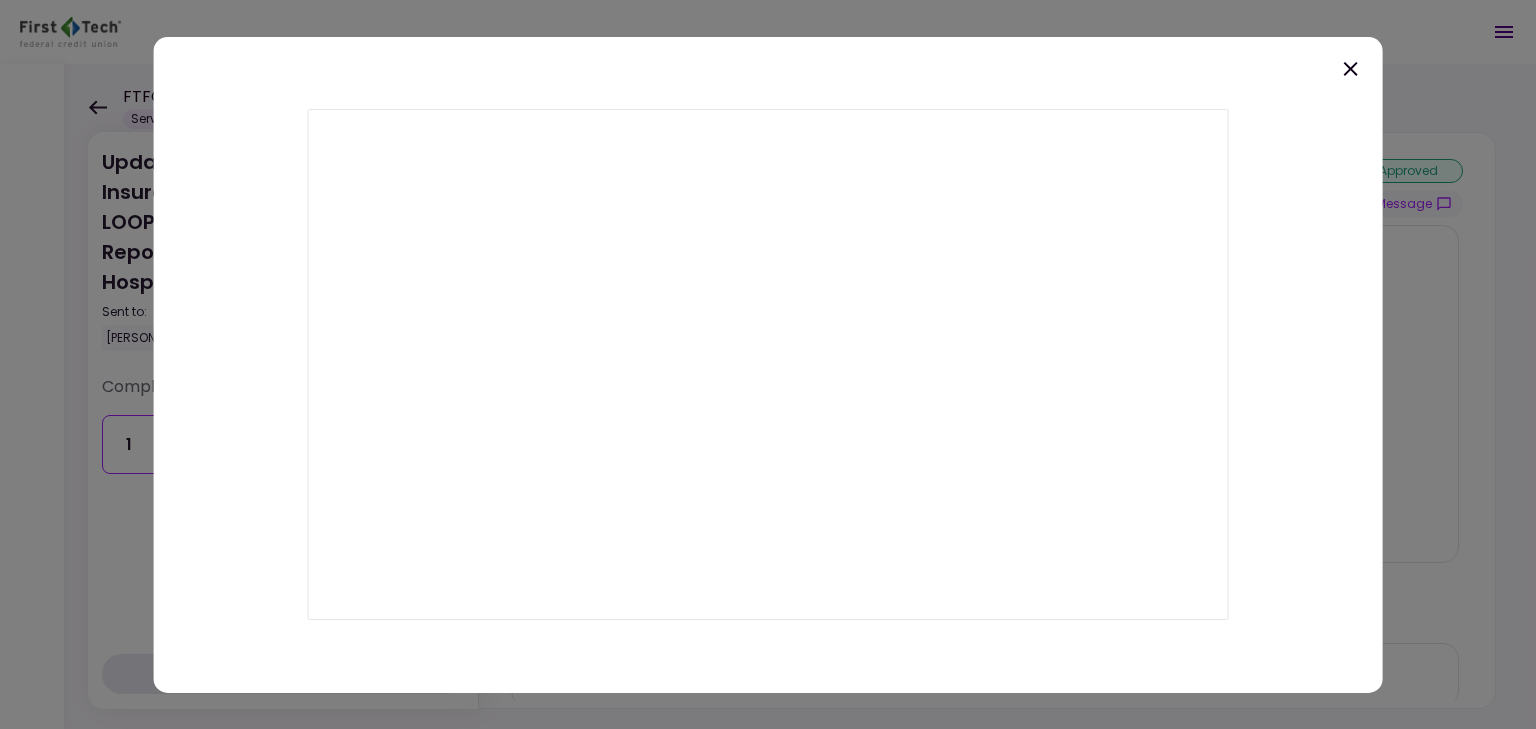 click 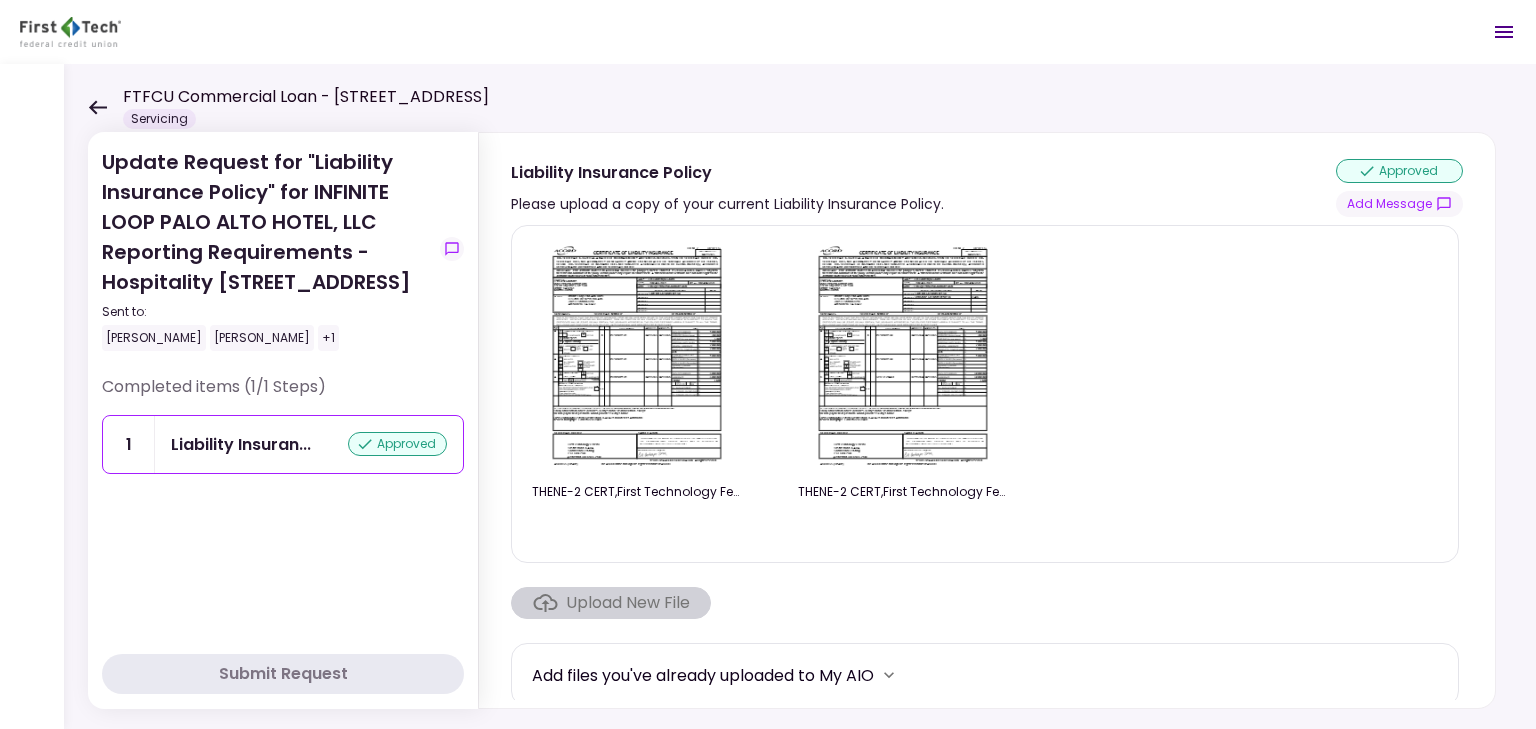 click at bounding box center [903, 356] 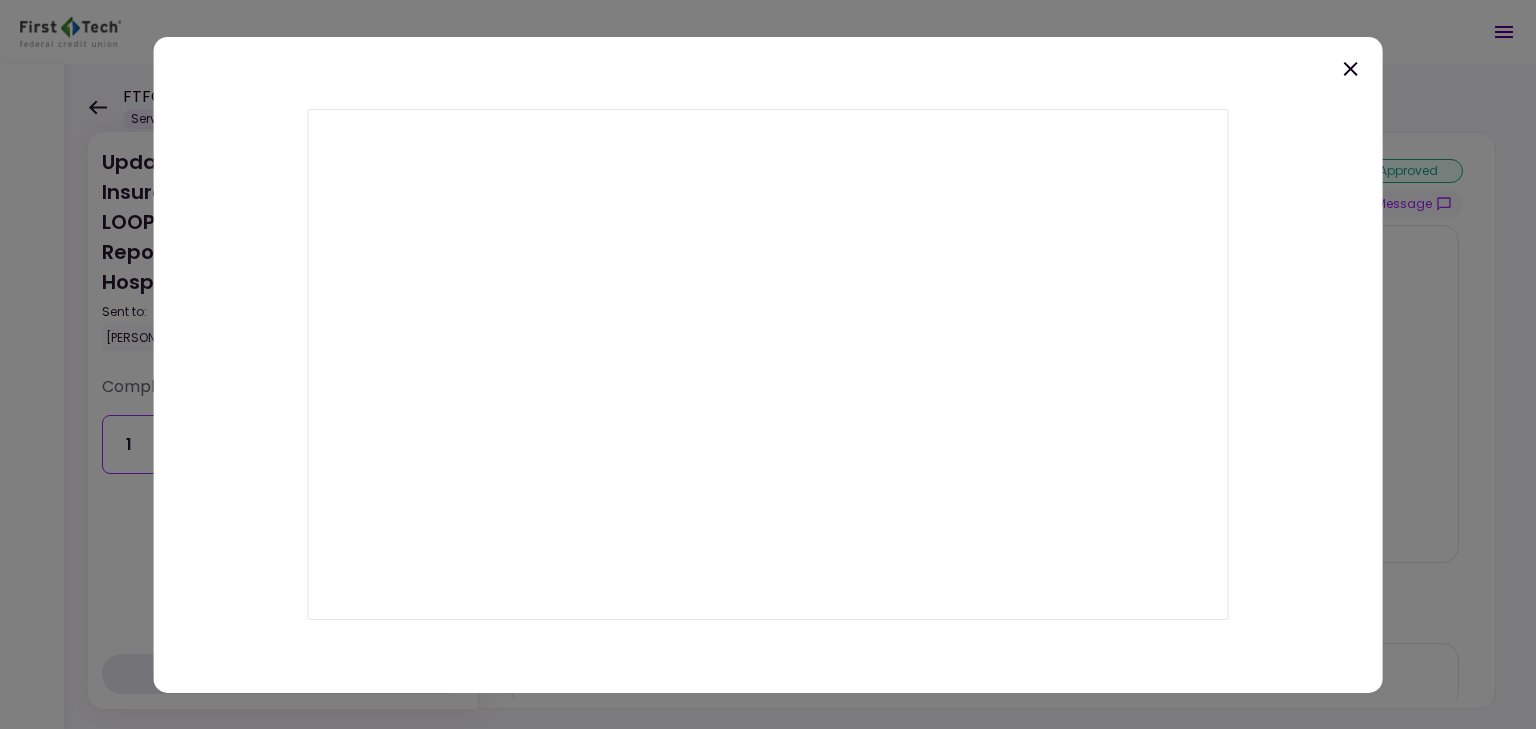 click 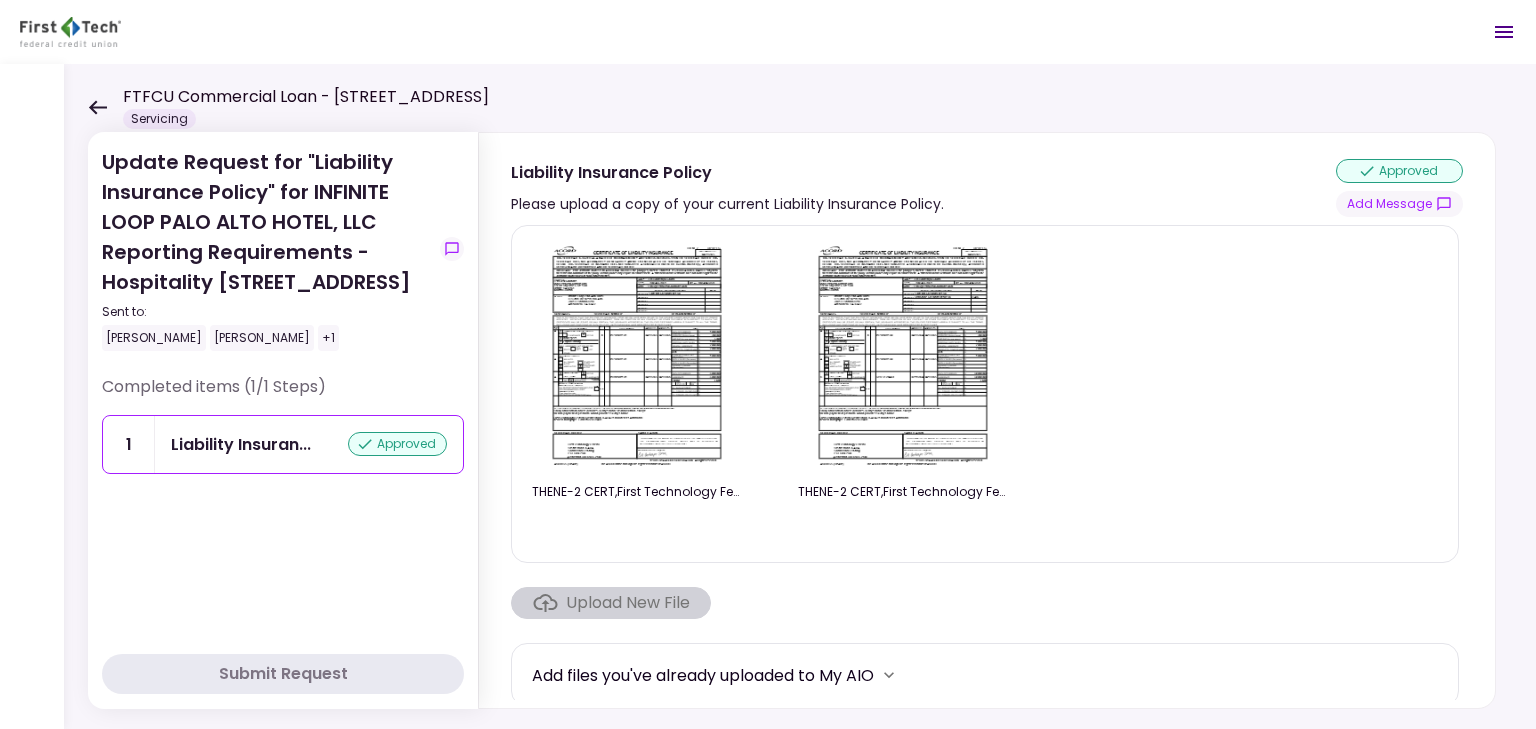 click at bounding box center [637, 356] 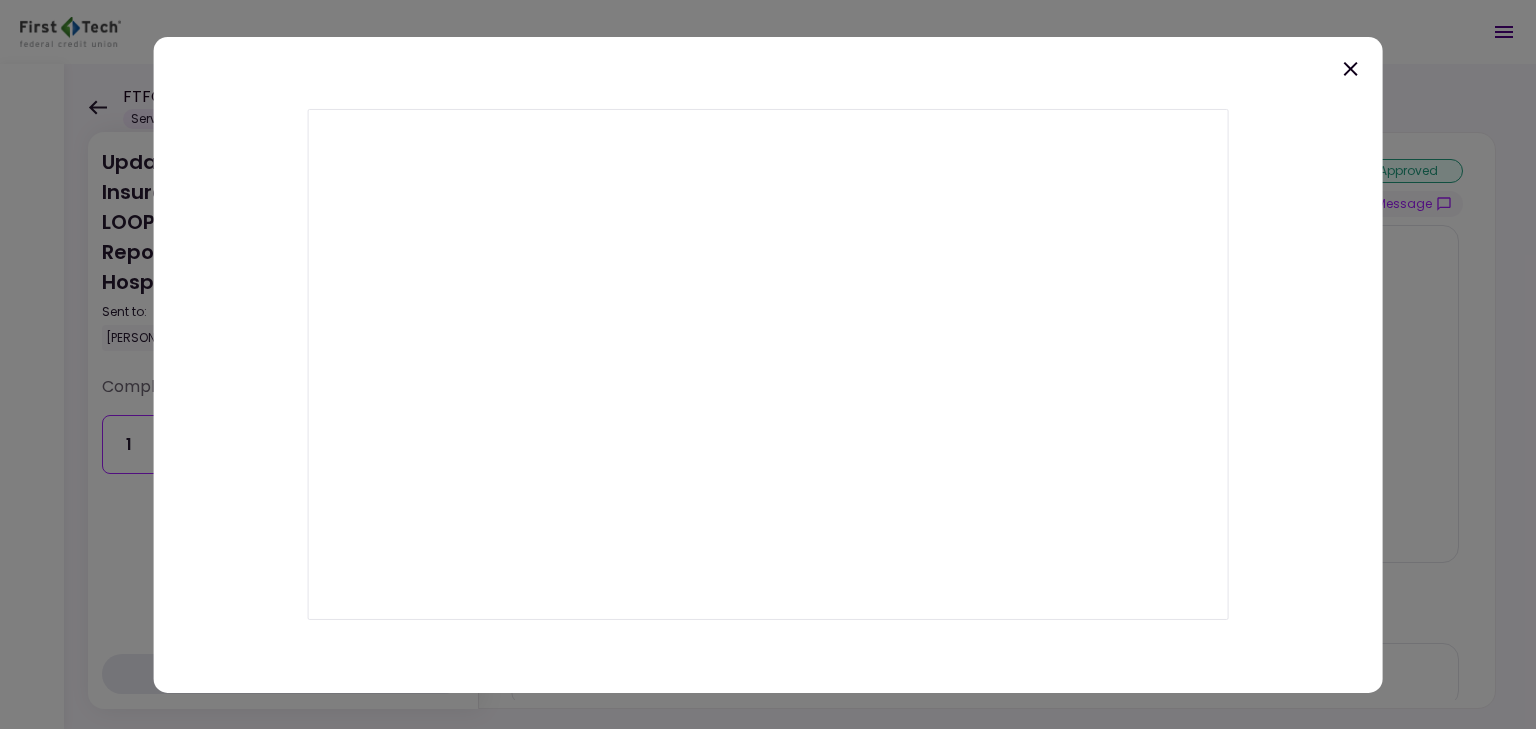 click 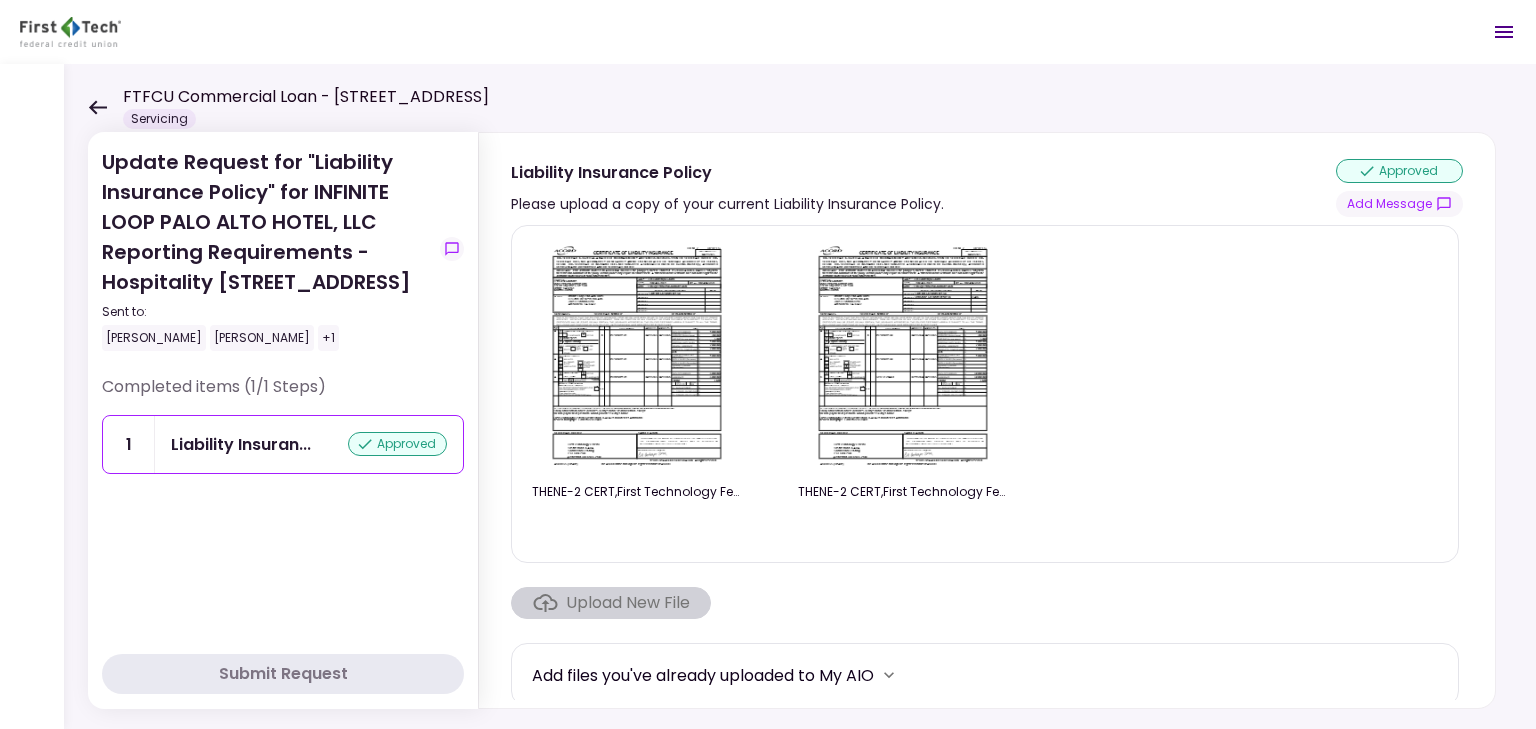click at bounding box center (903, 356) 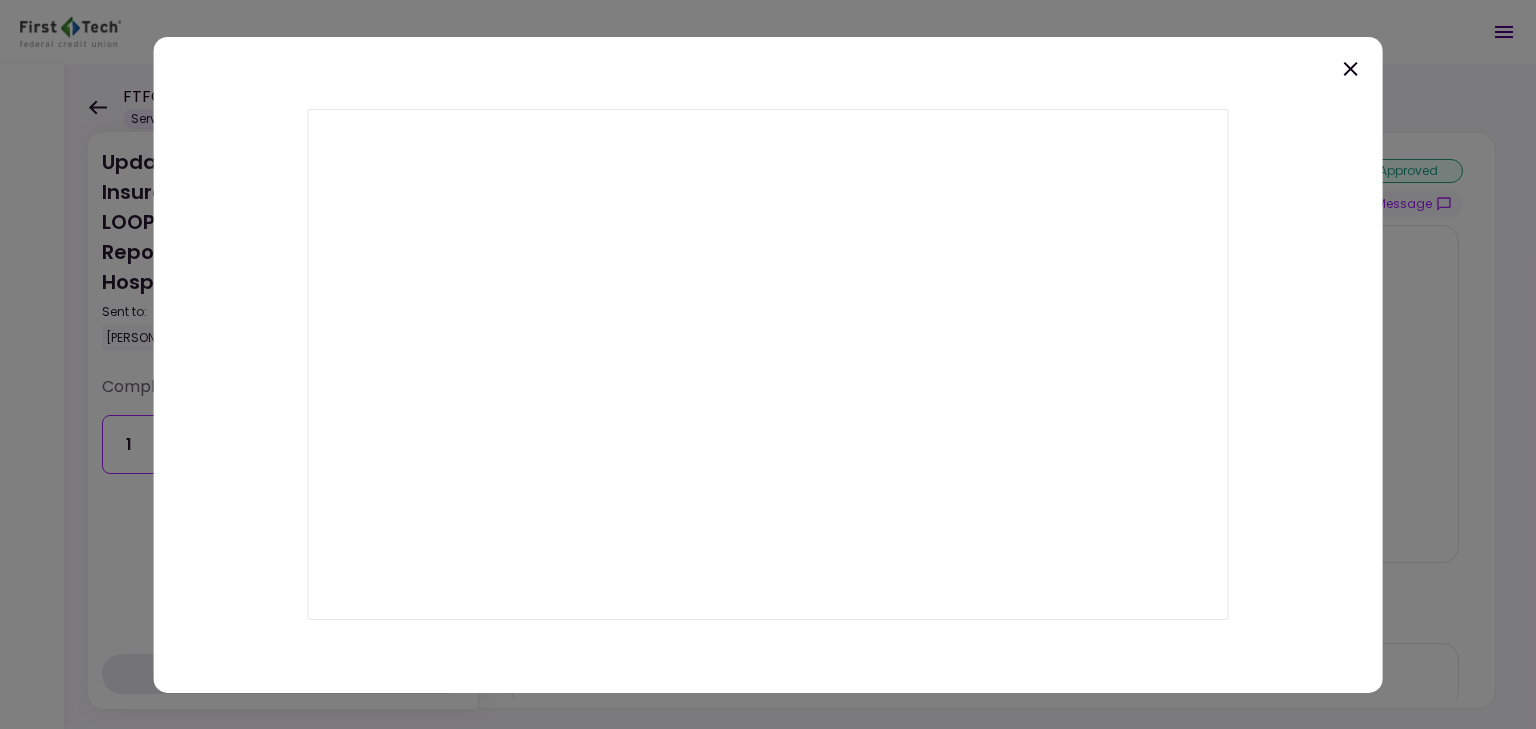 click 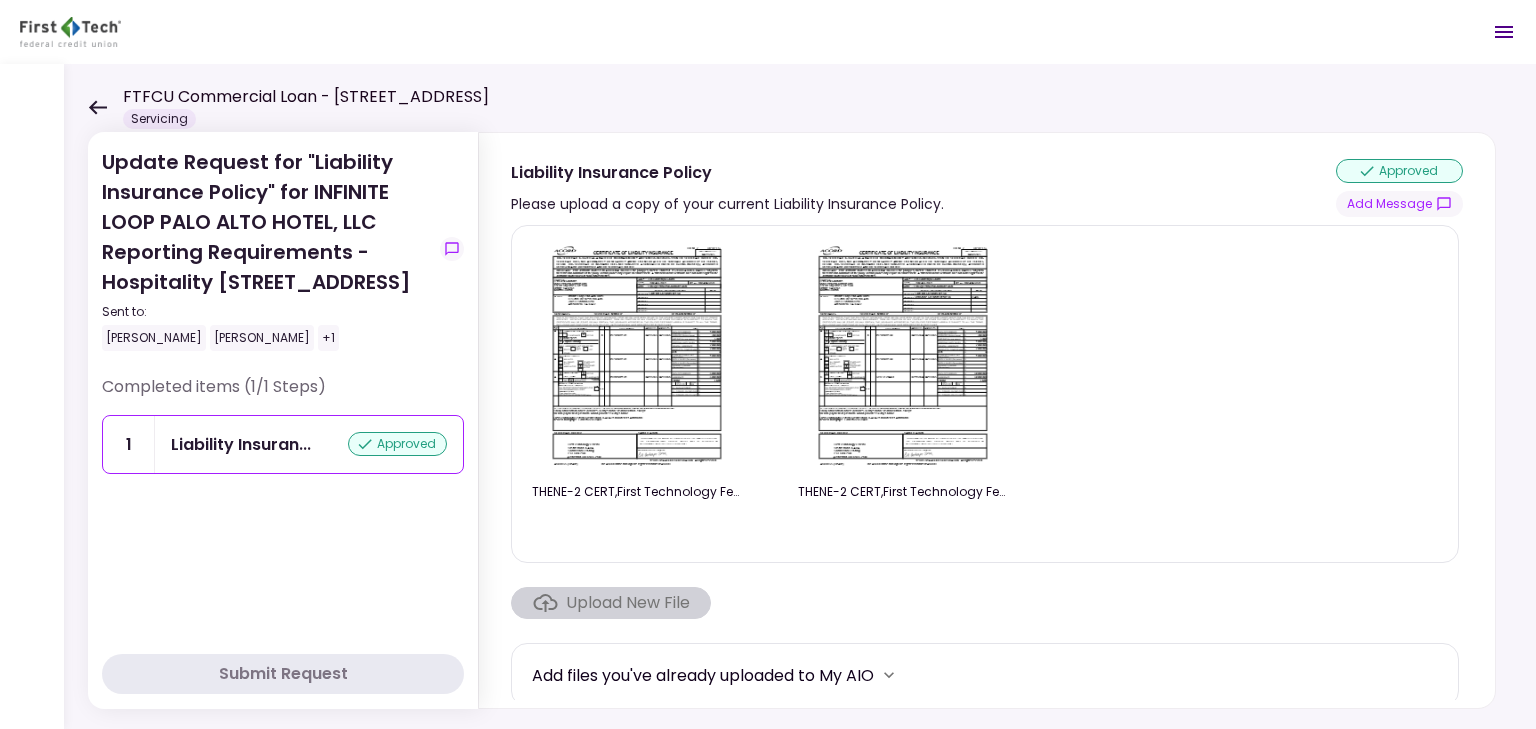 click at bounding box center (637, 356) 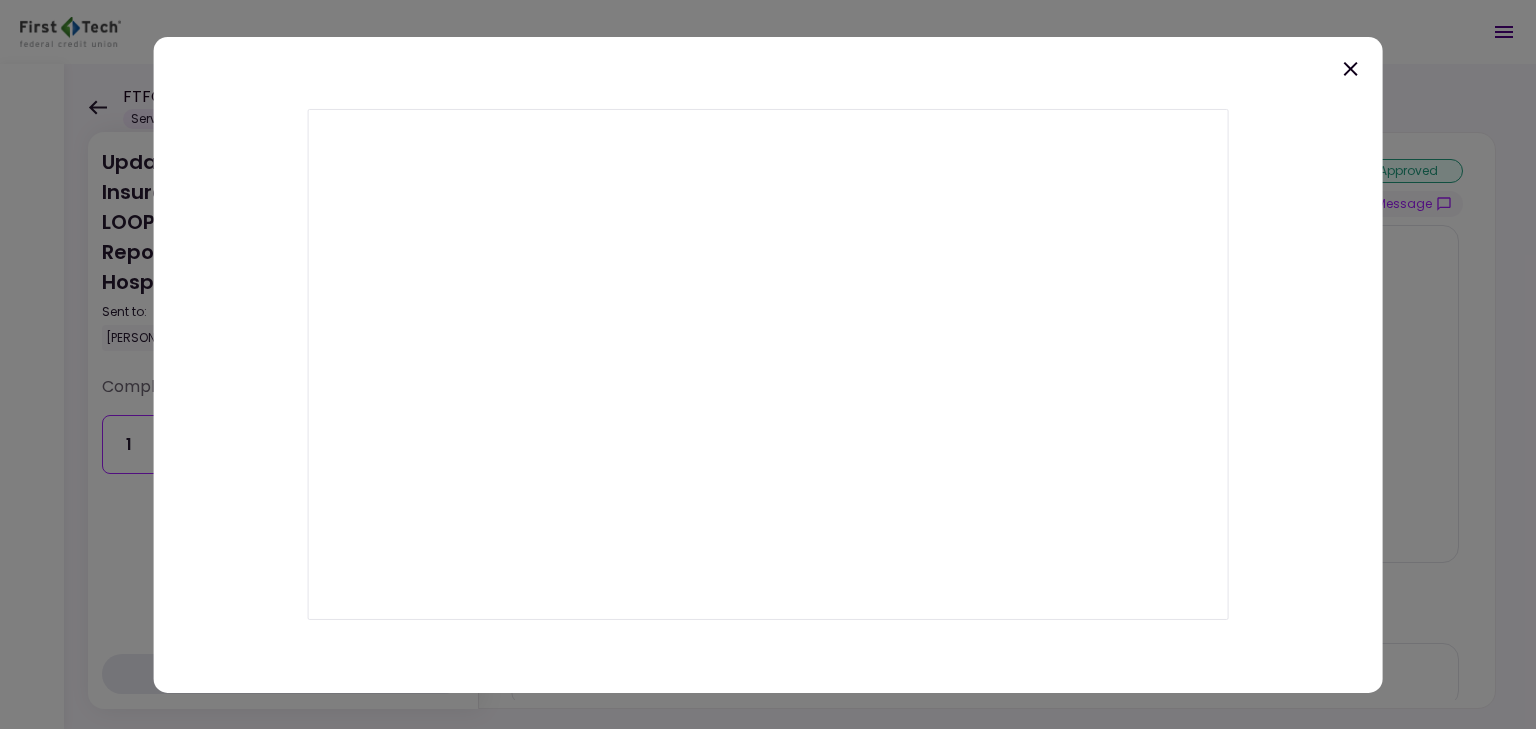 click 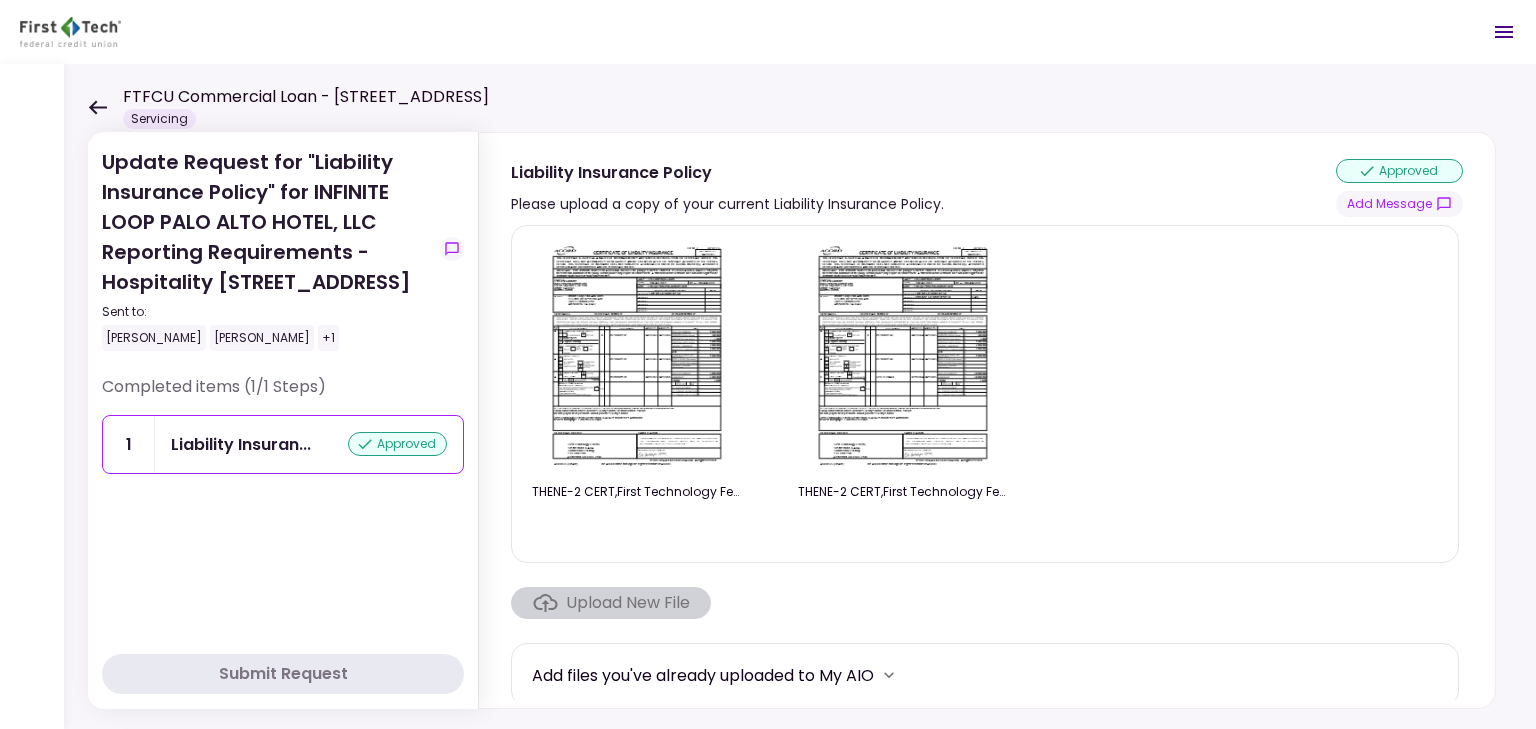 click at bounding box center (903, 356) 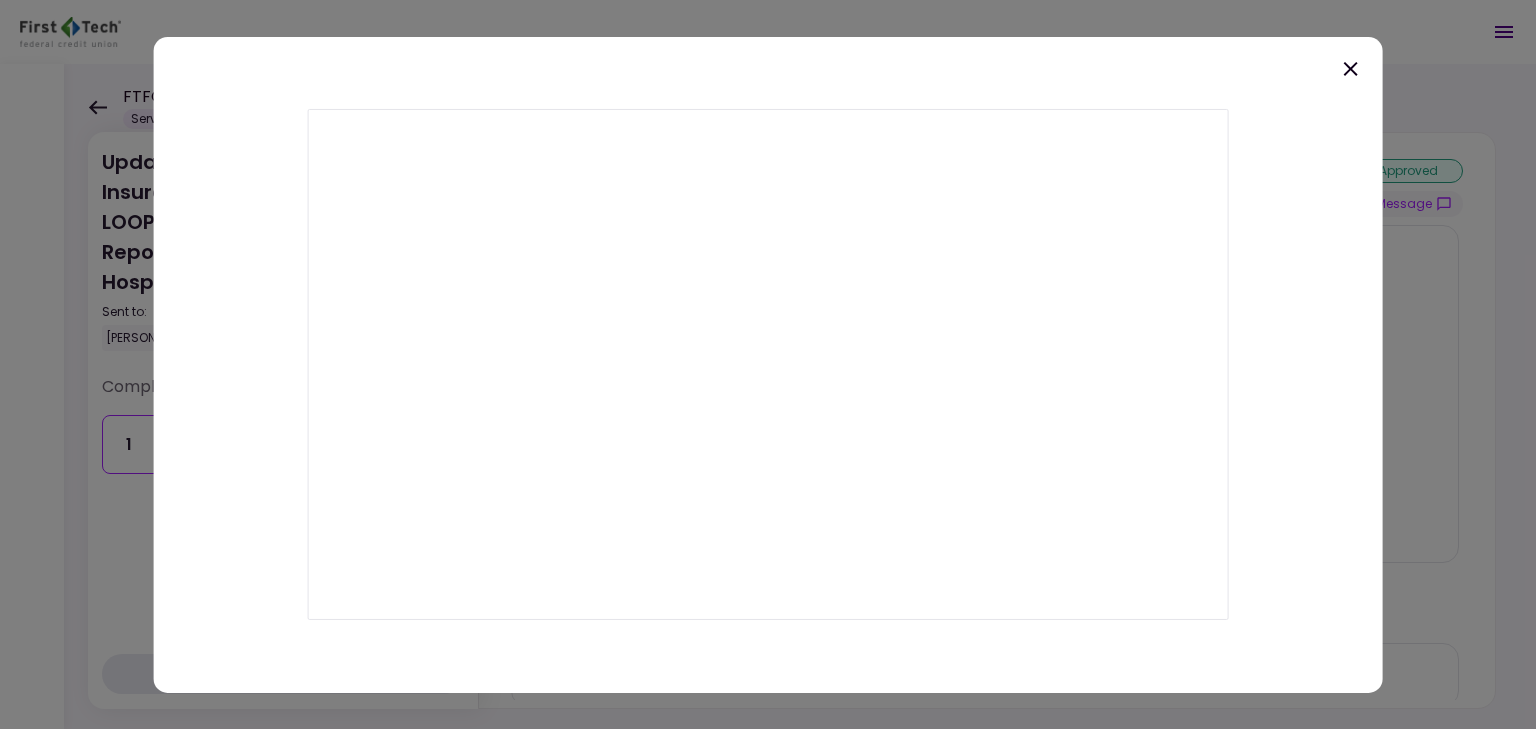 click 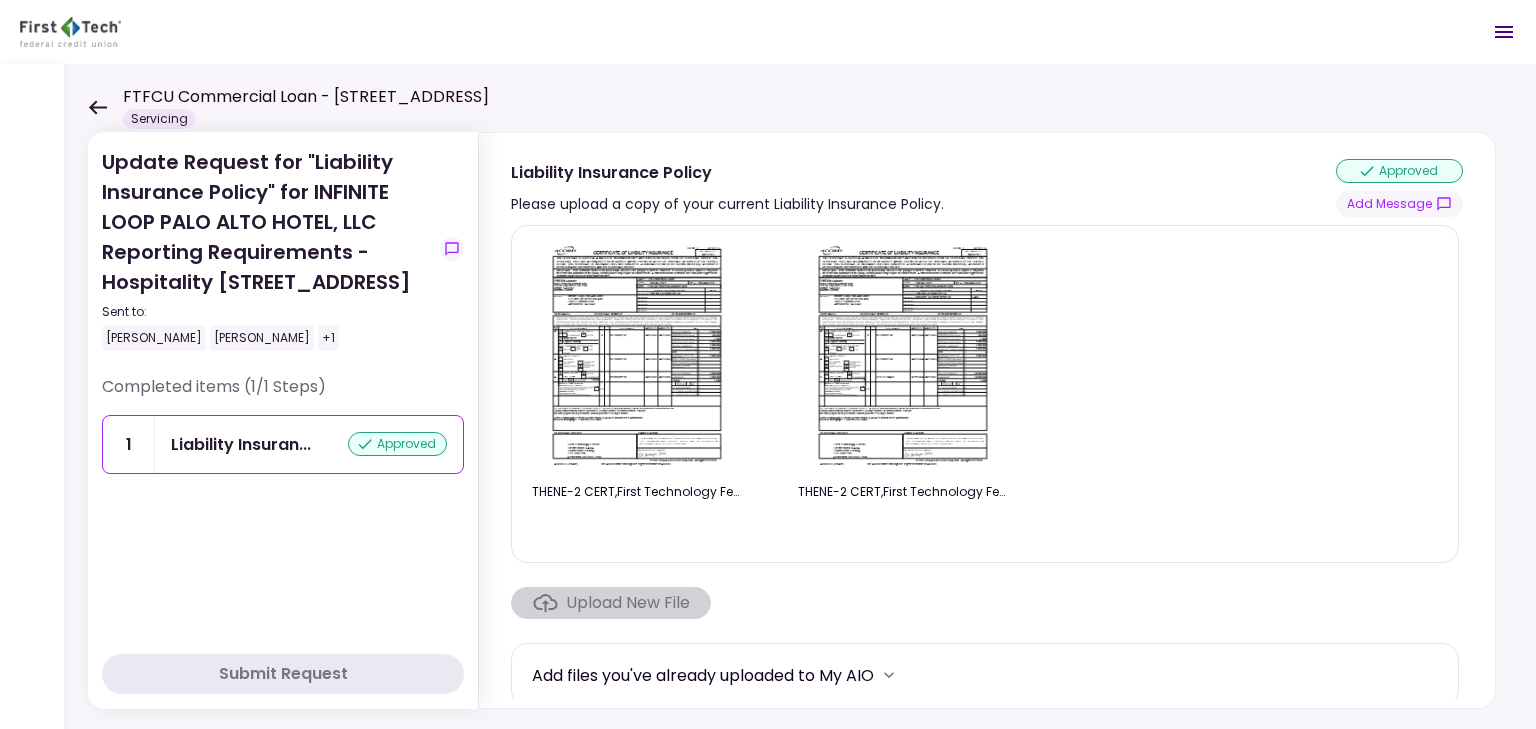 click at bounding box center [637, 356] 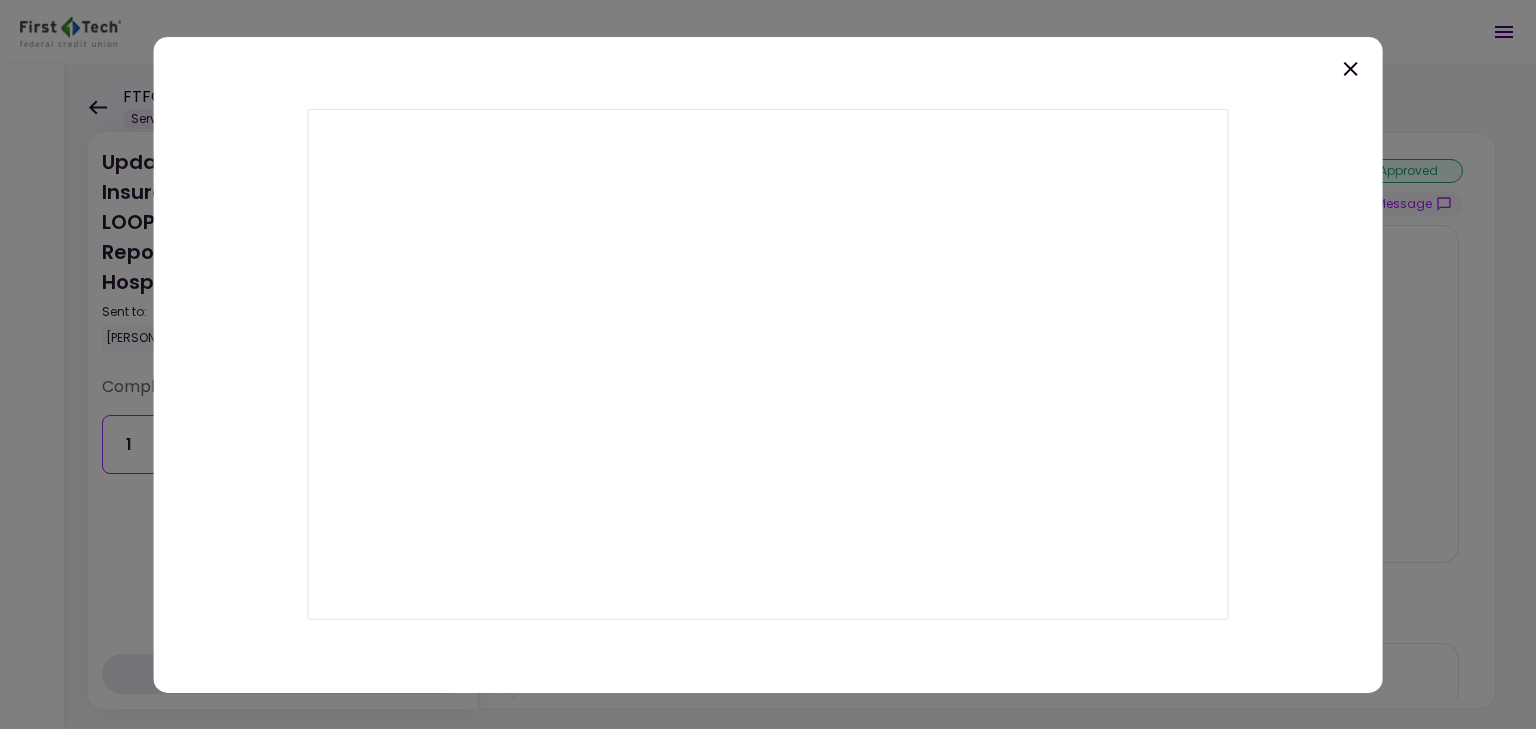click at bounding box center (768, 364) 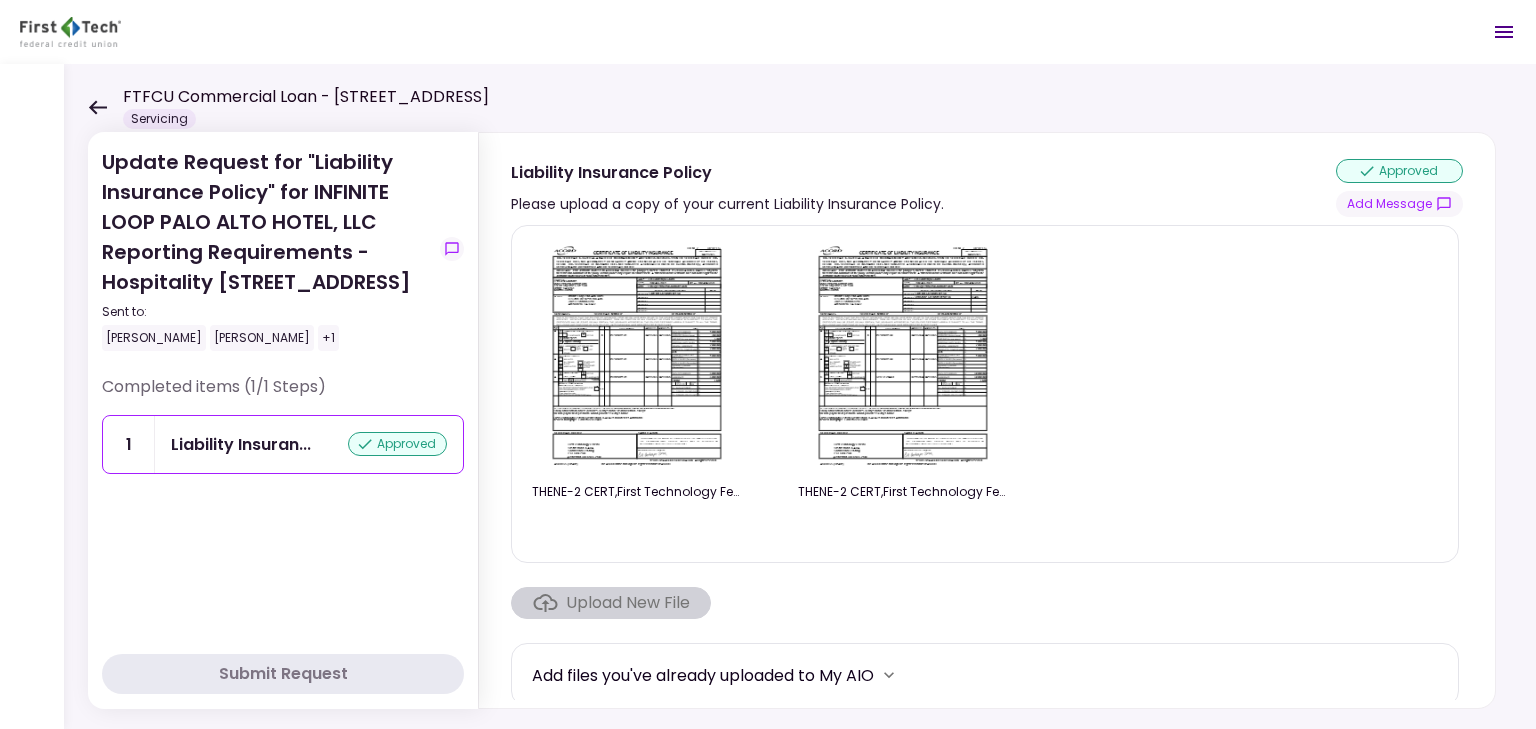 click 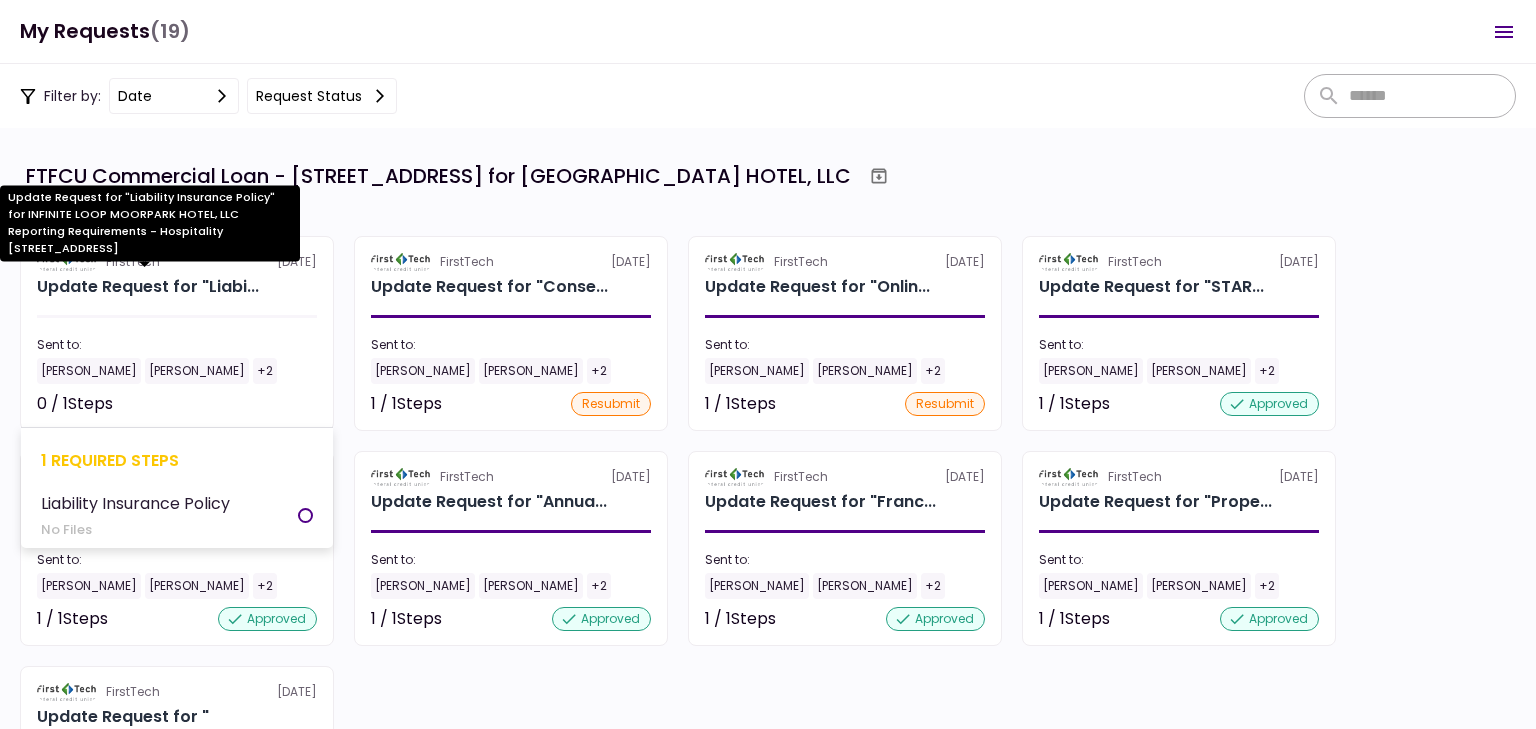 click on "Update Request for "Liabi..." at bounding box center [148, 287] 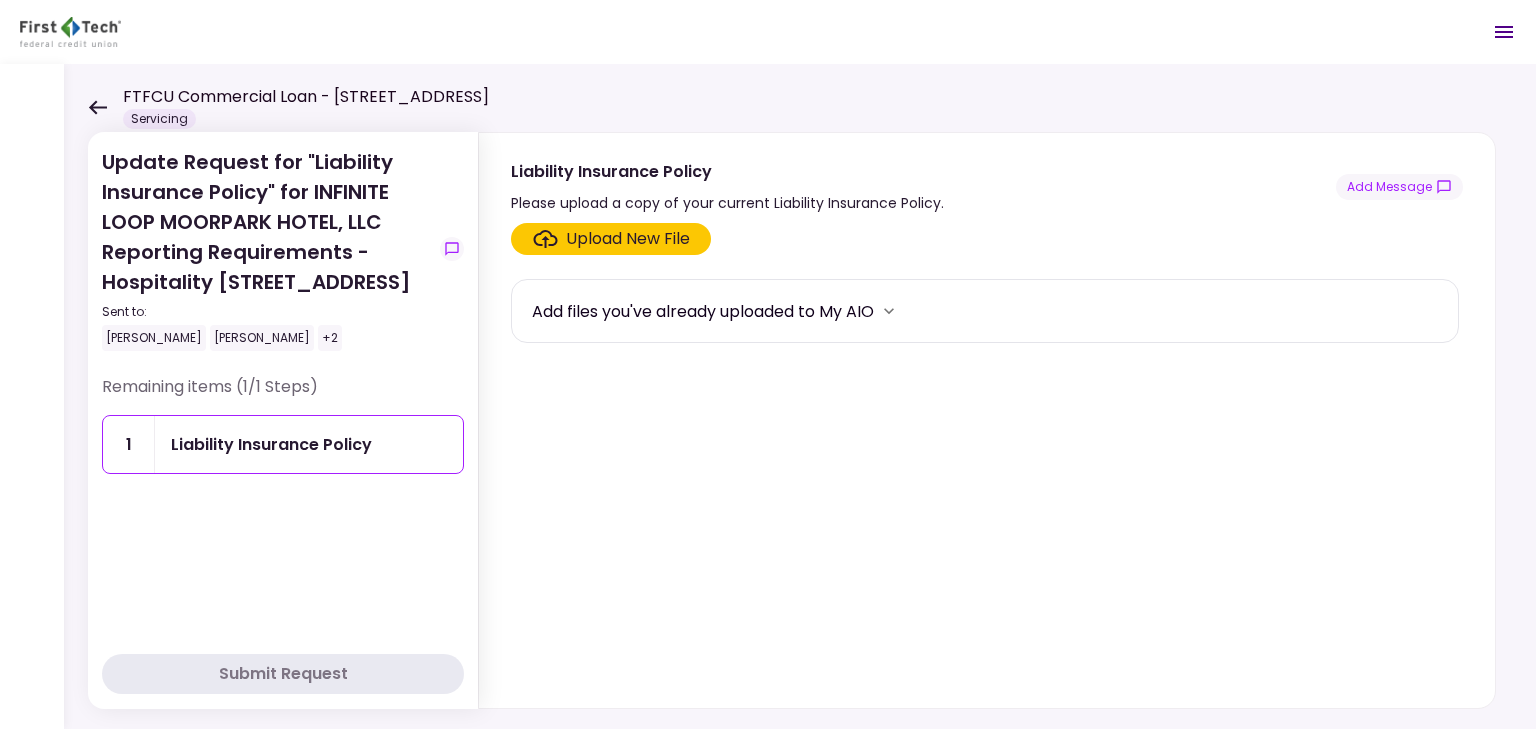 click on "FTFCU Commercial Loan - 4241 Moorpark Ave San Jose CA 95129 Servicing" at bounding box center (288, 107) 